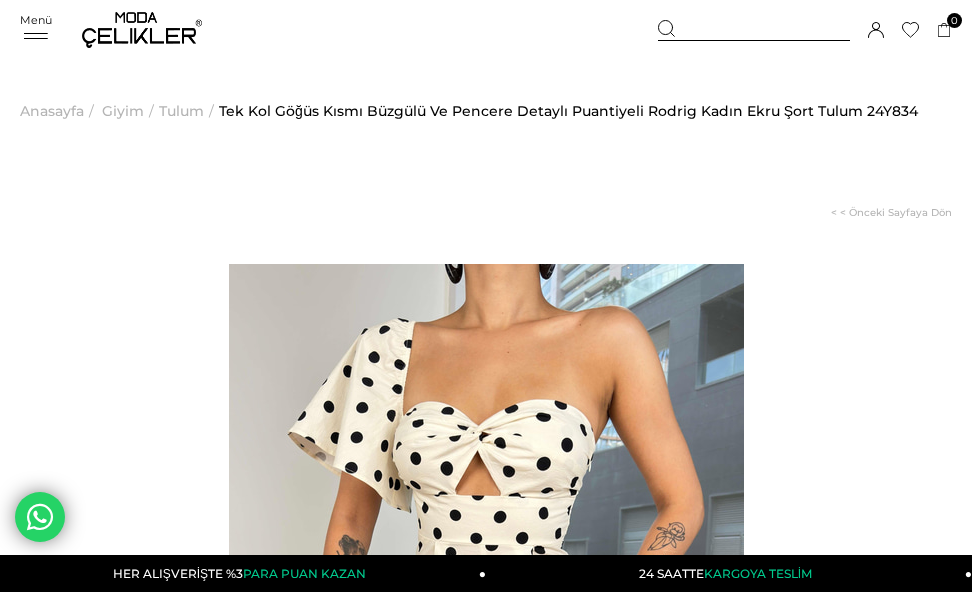 scroll, scrollTop: 0, scrollLeft: 0, axis: both 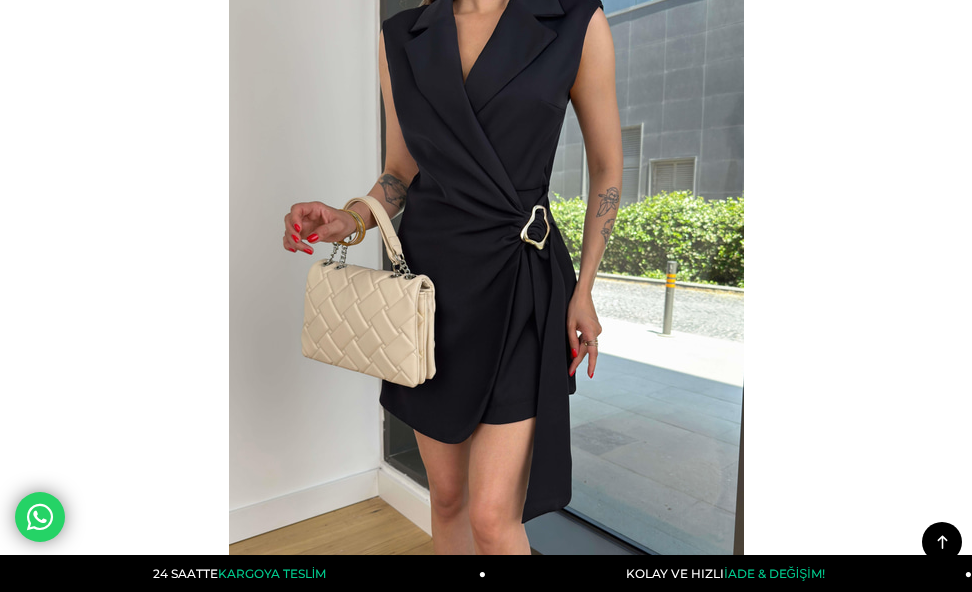 click at bounding box center (486, 292) 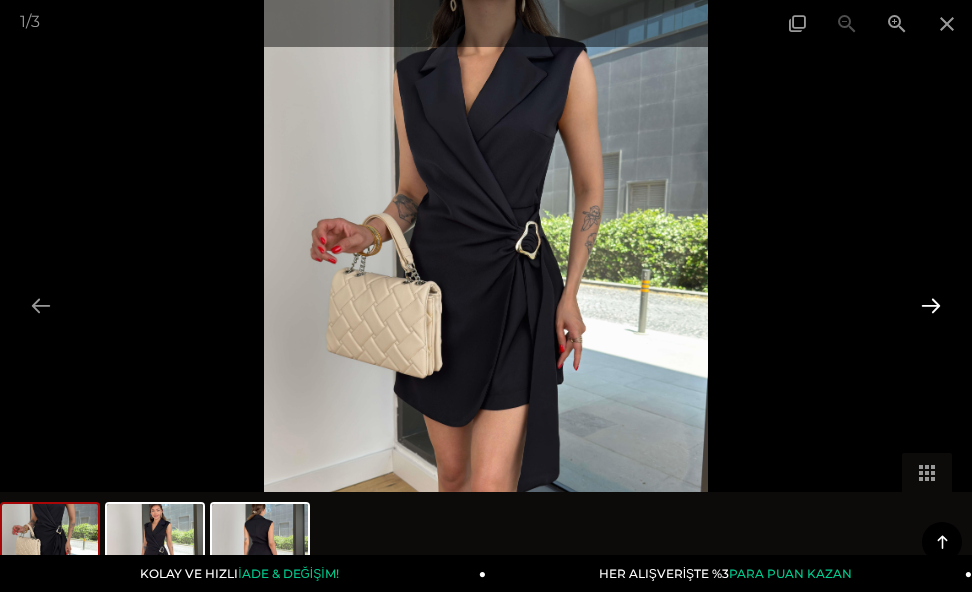 click at bounding box center [931, 305] 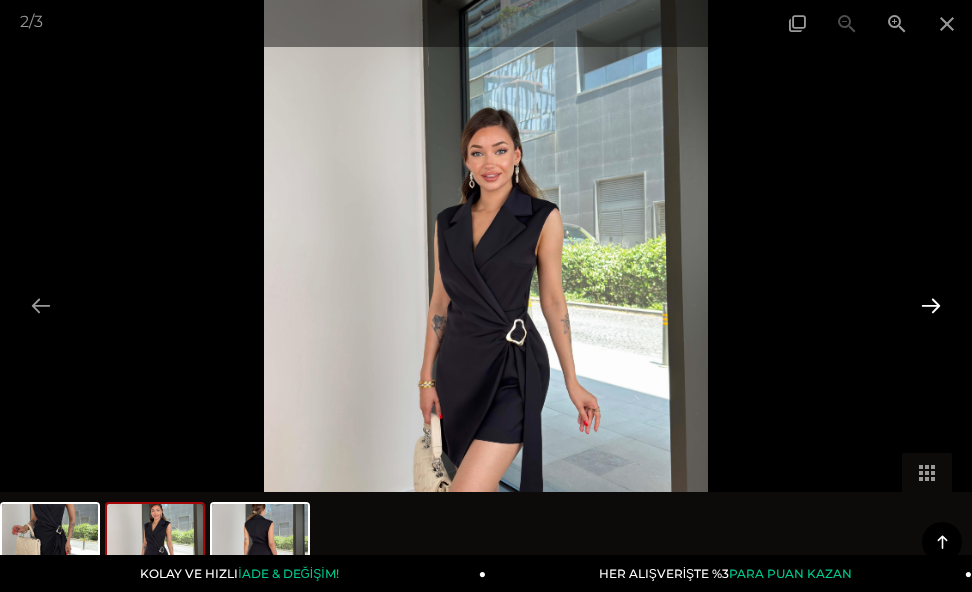click at bounding box center [931, 305] 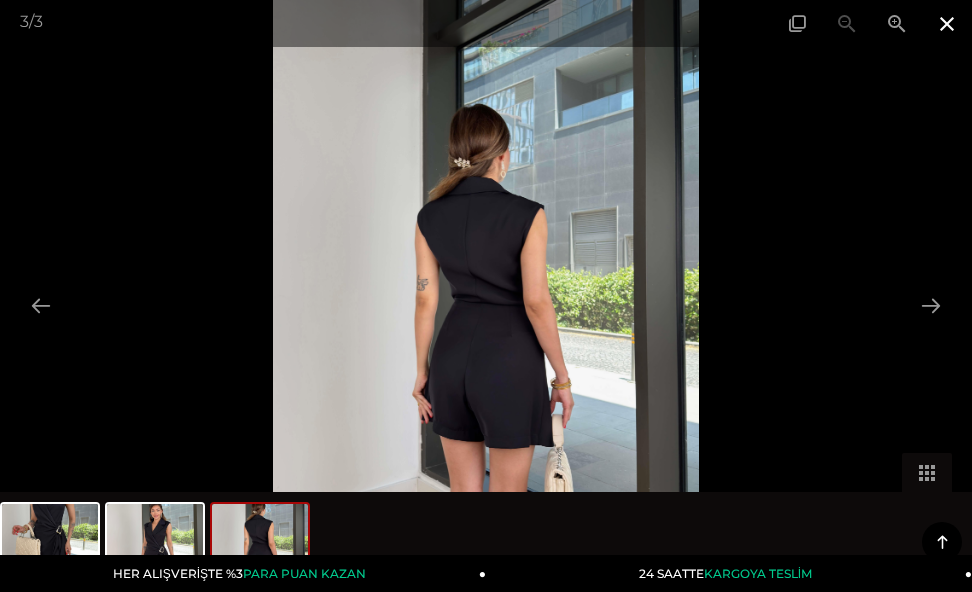 click at bounding box center [947, 23] 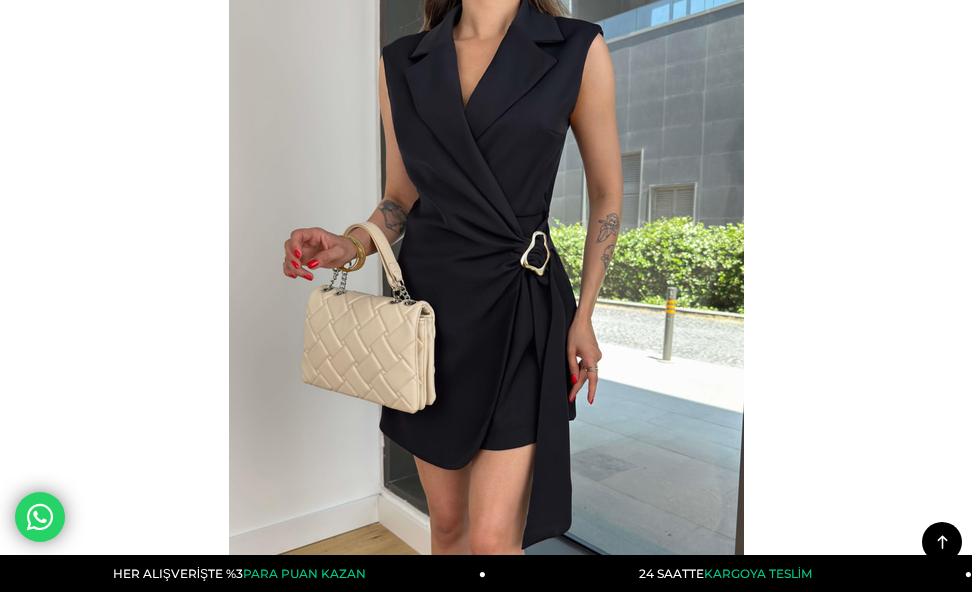 scroll, scrollTop: 0, scrollLeft: 0, axis: both 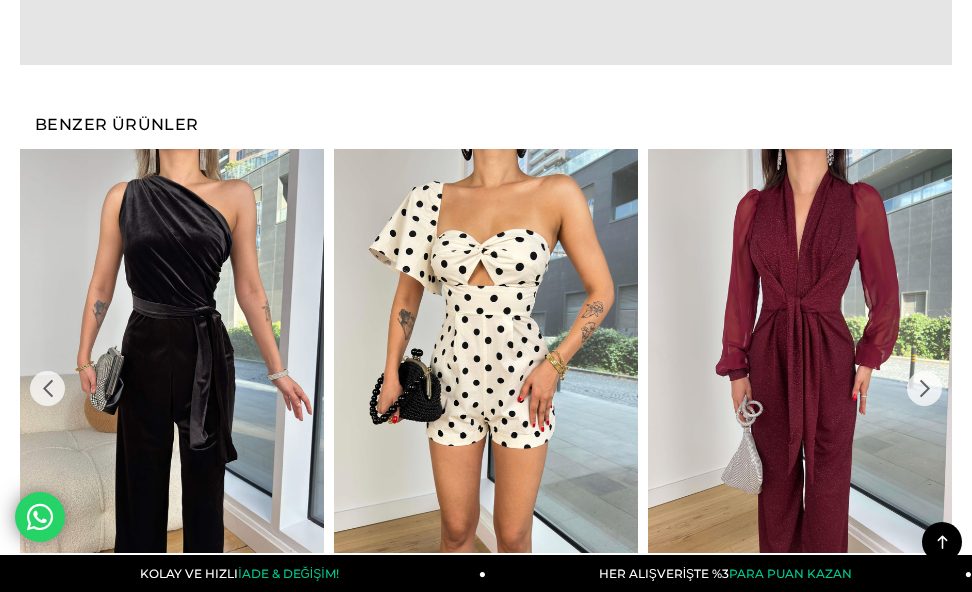 click on "›" at bounding box center [924, 388] 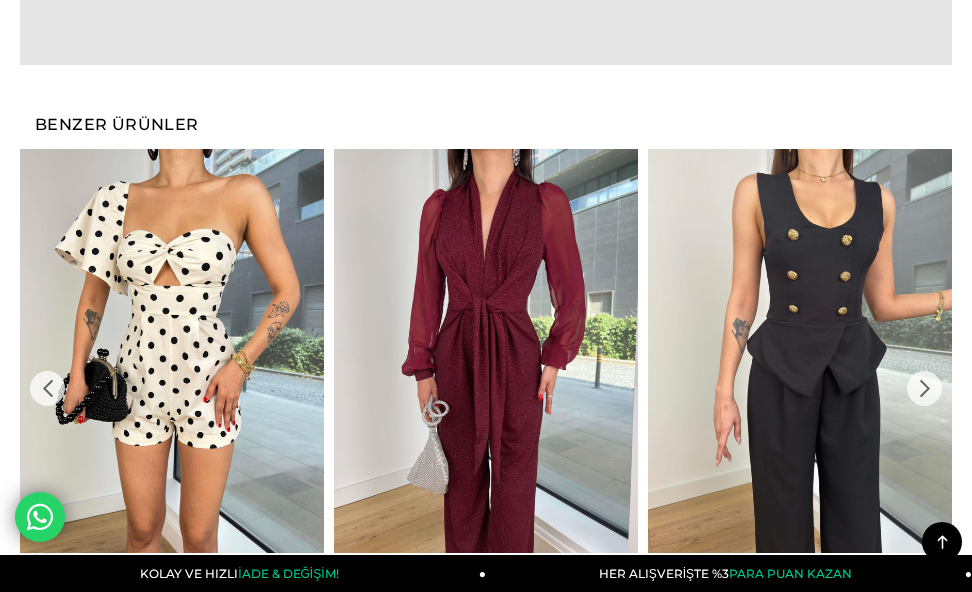 click on "›" at bounding box center (924, 388) 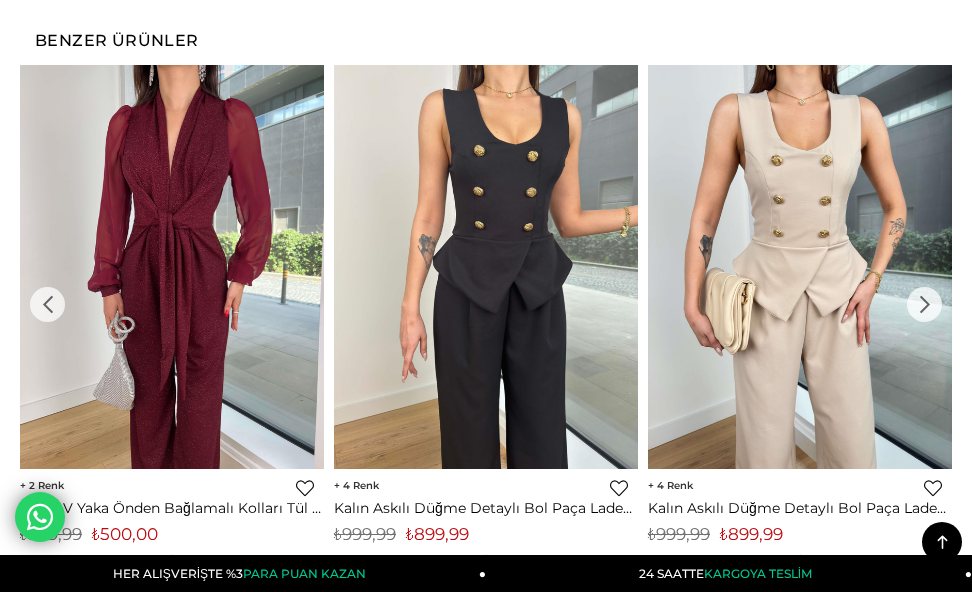 scroll, scrollTop: 1827, scrollLeft: 0, axis: vertical 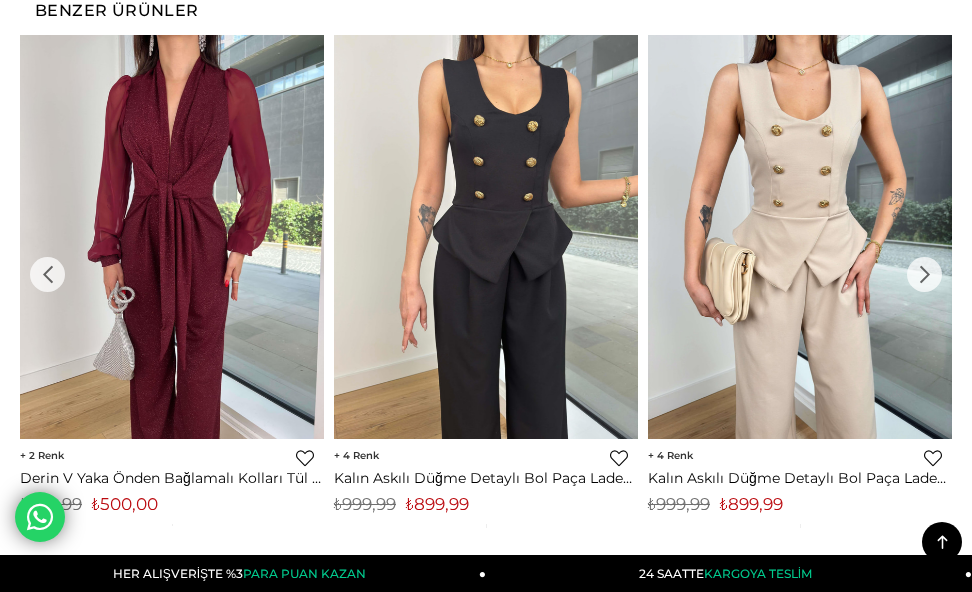 click on "›" at bounding box center [924, 274] 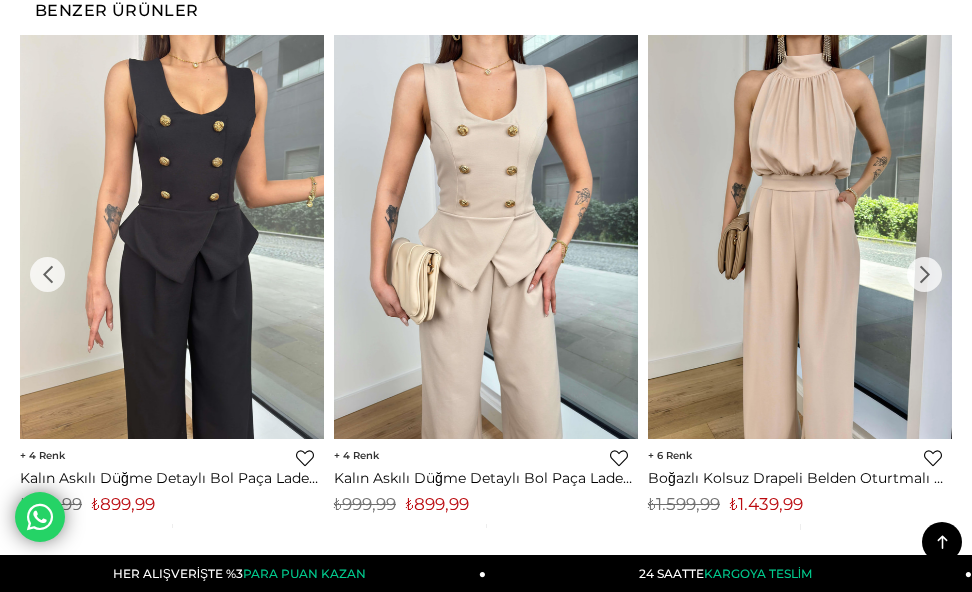 click on "›" at bounding box center [924, 274] 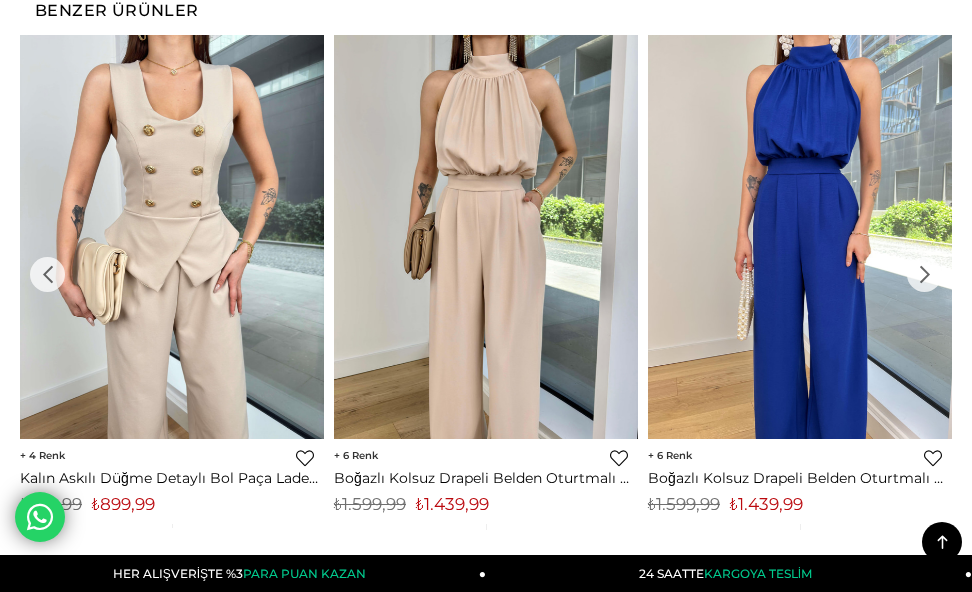 click on "›" at bounding box center (924, 274) 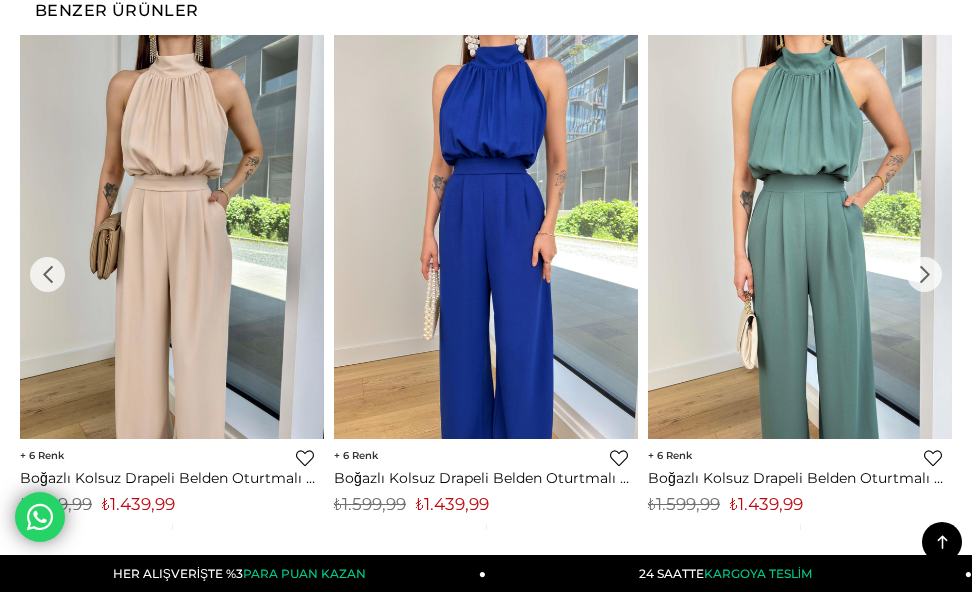 click on "›" at bounding box center (924, 274) 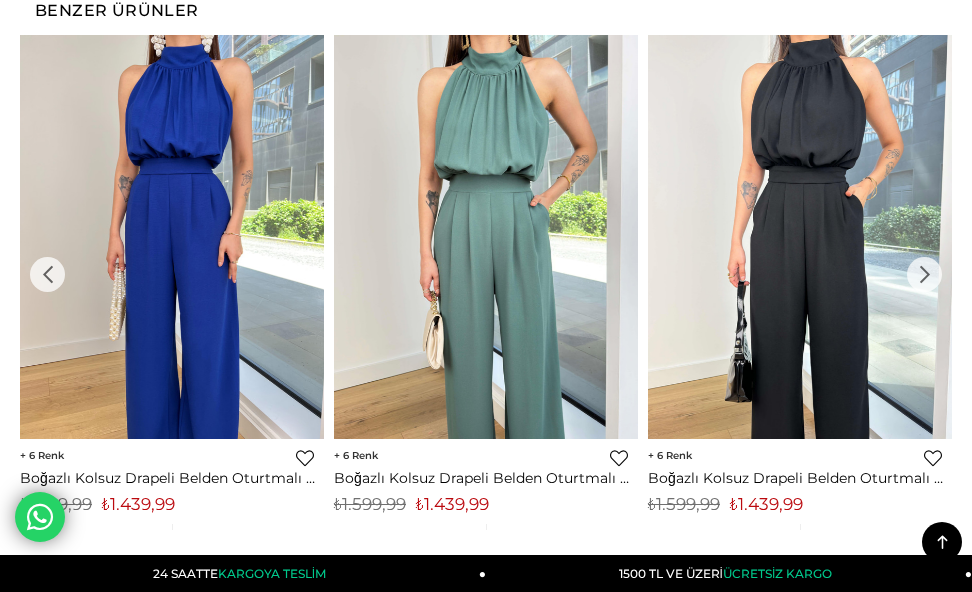 click on "›" at bounding box center [924, 274] 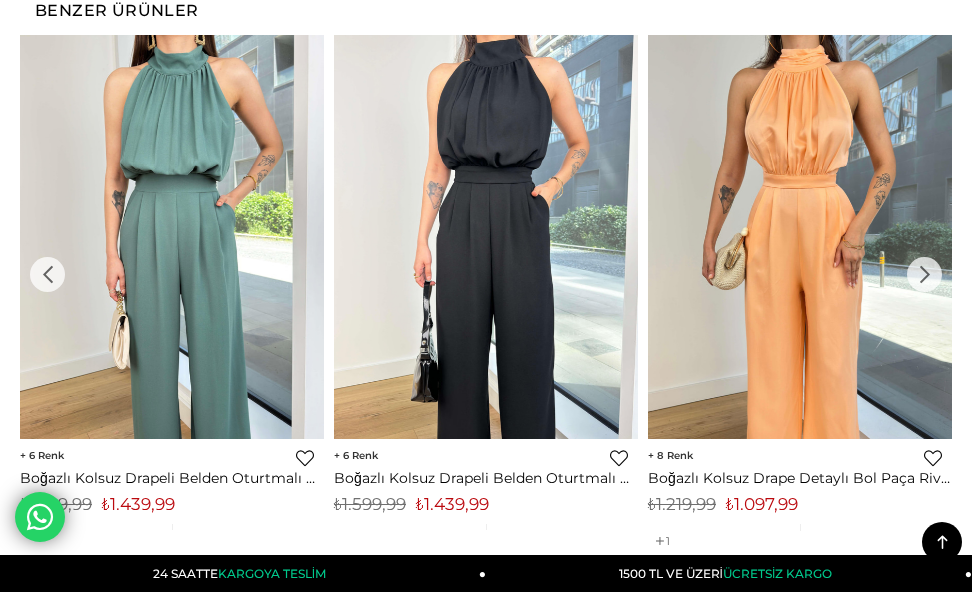 click on "›" at bounding box center [924, 274] 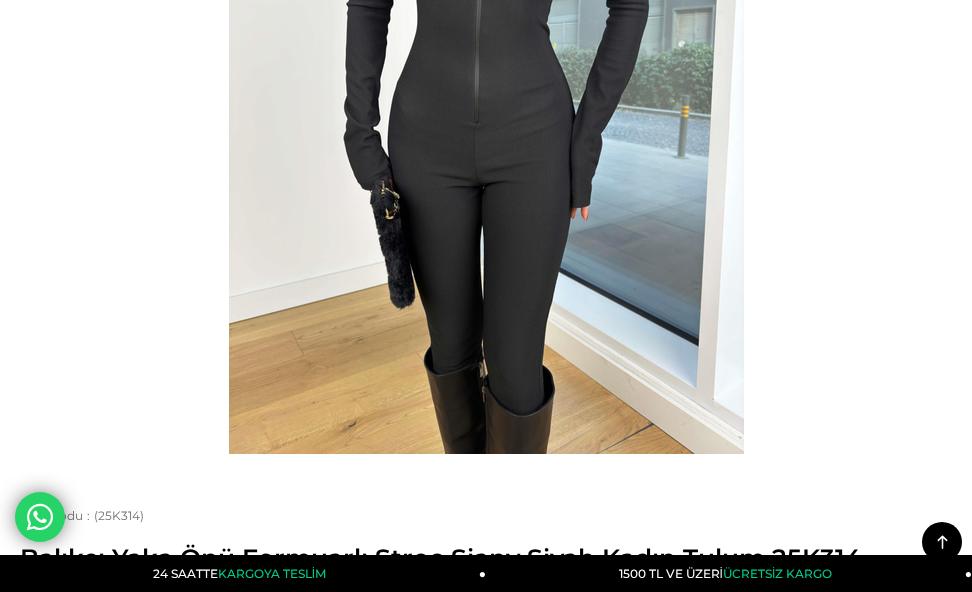 scroll, scrollTop: 307, scrollLeft: 0, axis: vertical 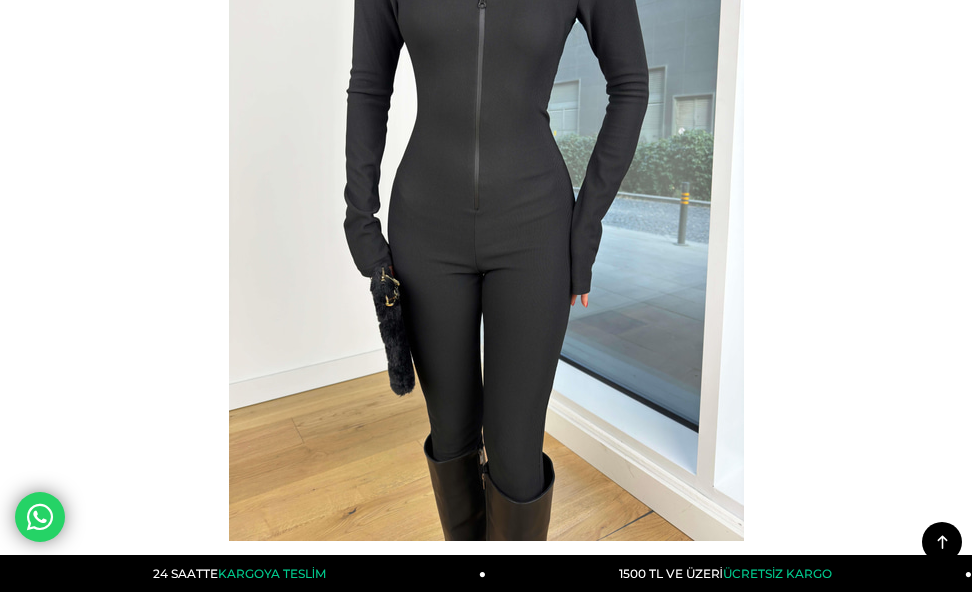 click at bounding box center [486, 198] 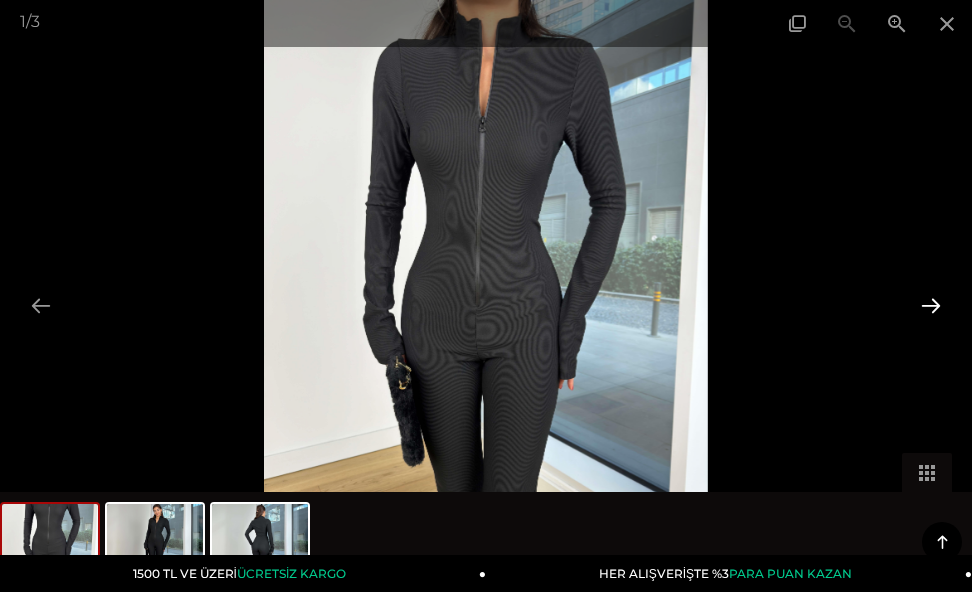 click at bounding box center (931, 305) 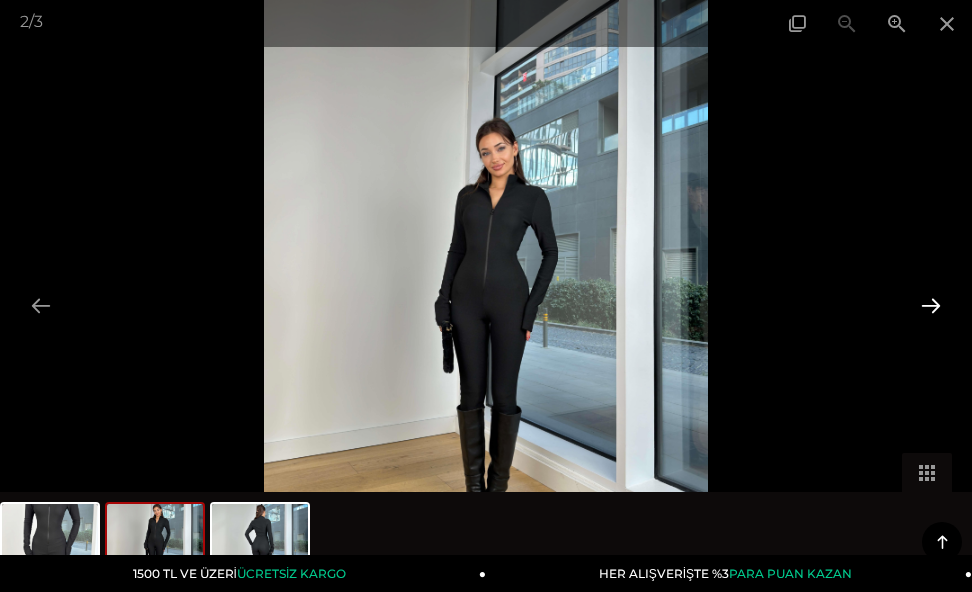 click at bounding box center [931, 305] 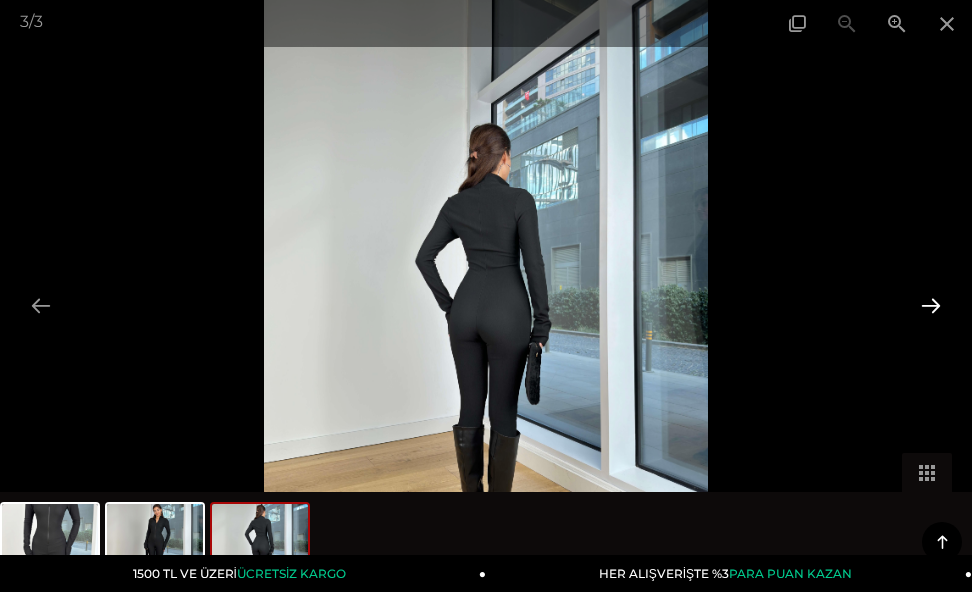 click at bounding box center (931, 305) 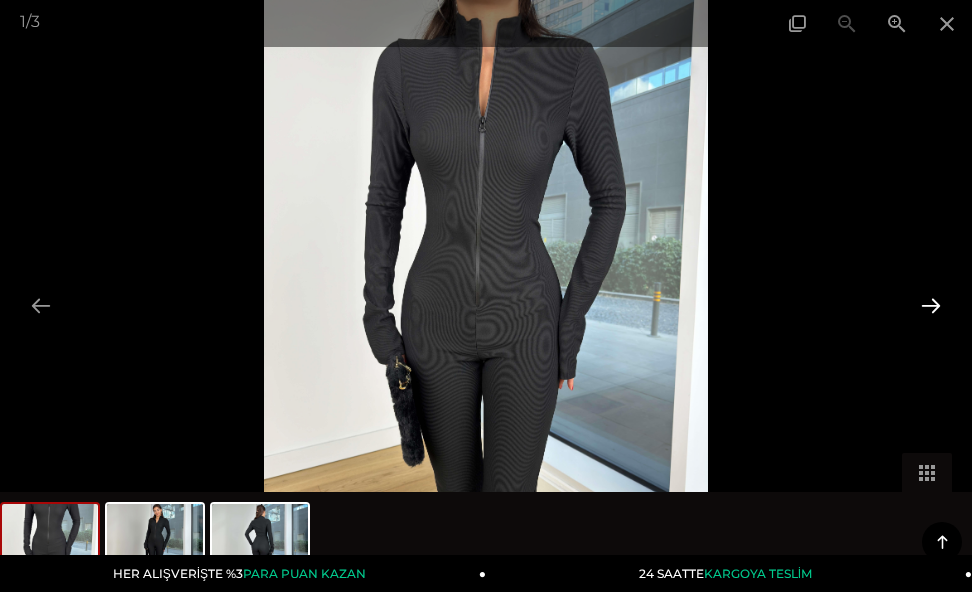 click at bounding box center (931, 305) 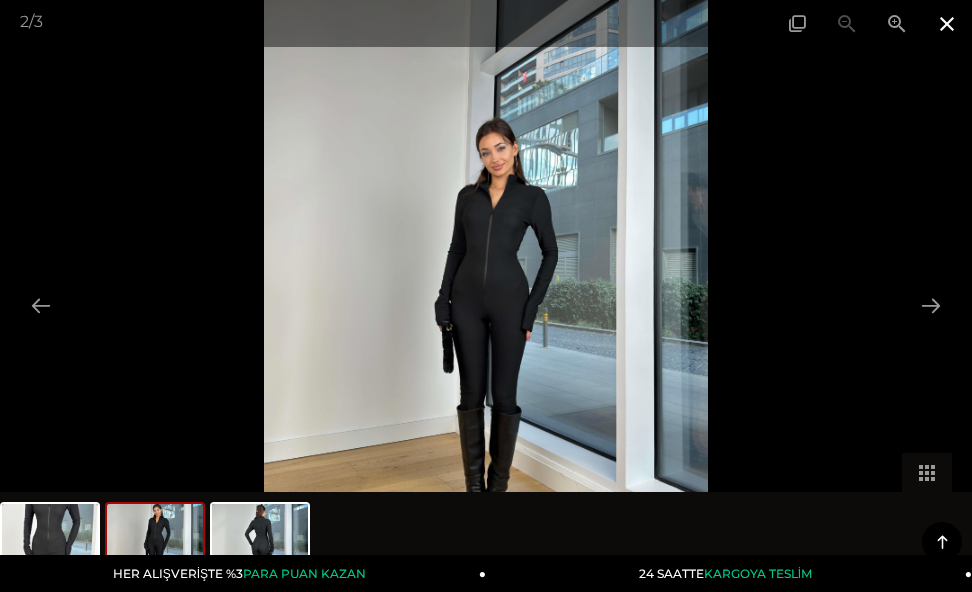 click at bounding box center (947, 23) 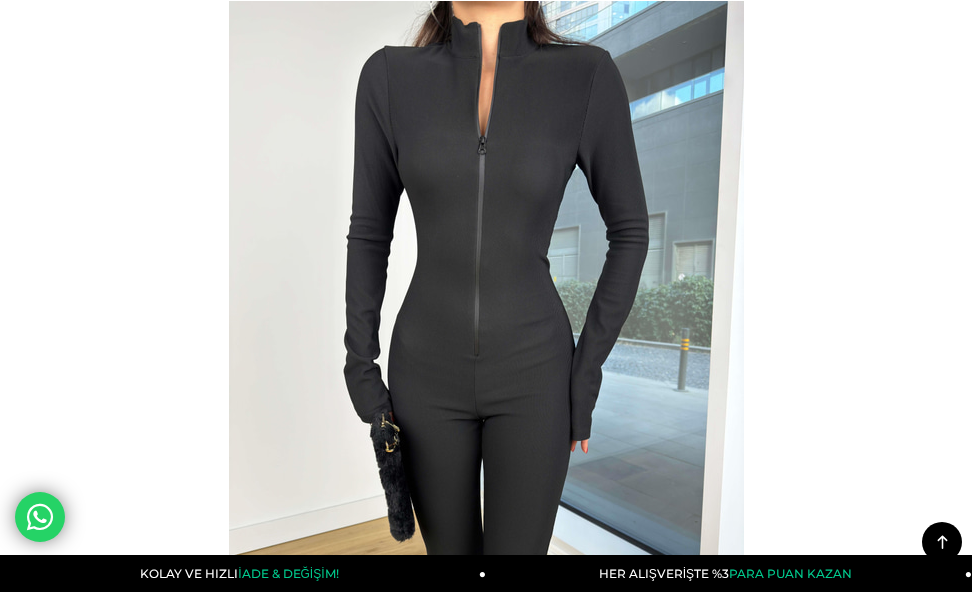 scroll, scrollTop: 147, scrollLeft: 0, axis: vertical 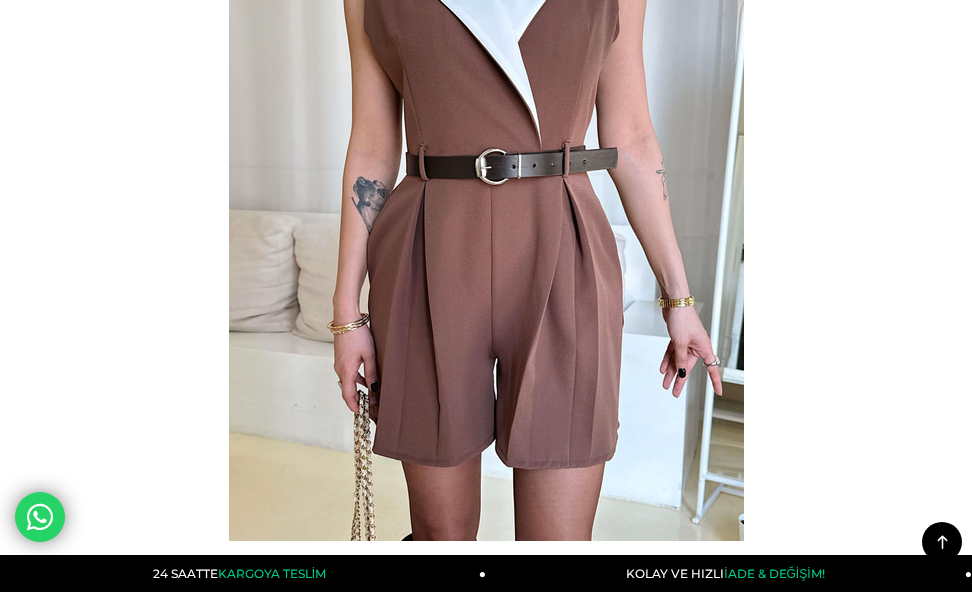 click at bounding box center (486, 198) 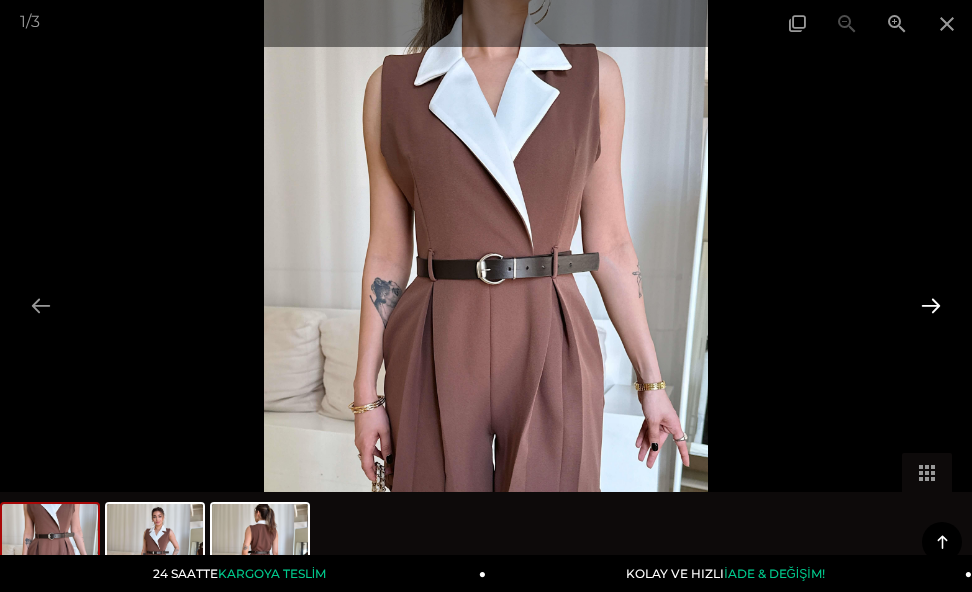 click at bounding box center (931, 305) 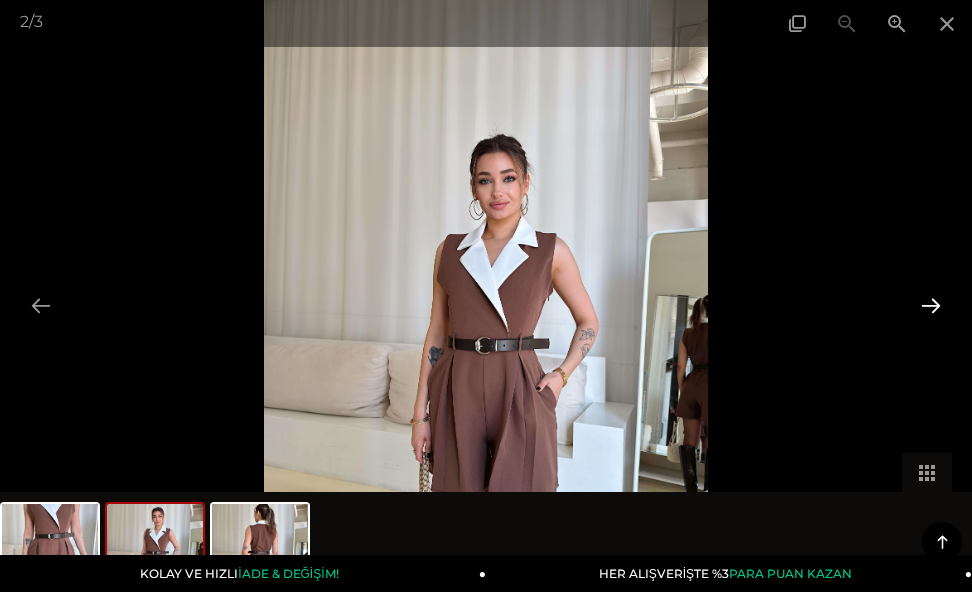 click at bounding box center (931, 305) 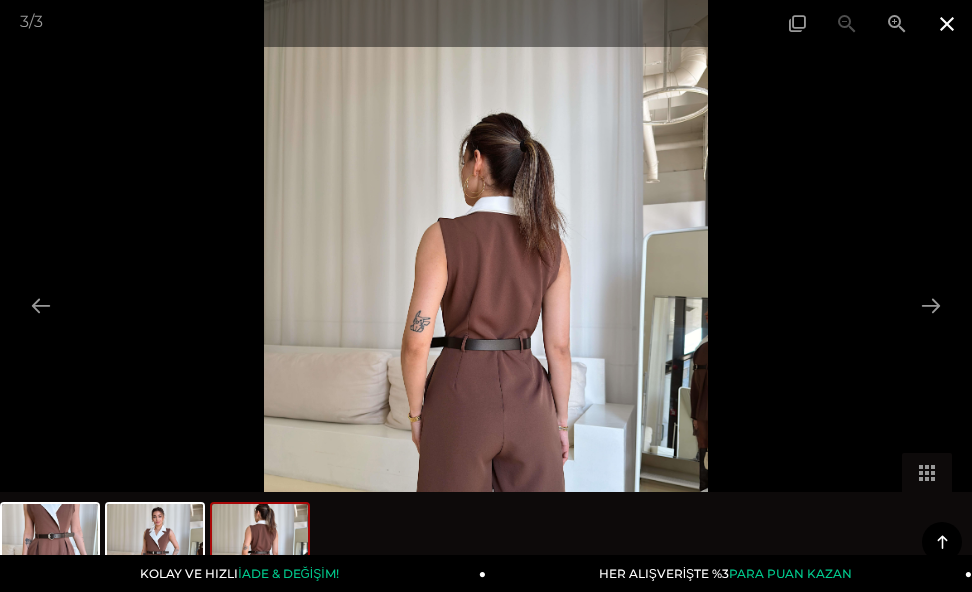 click at bounding box center [947, 23] 